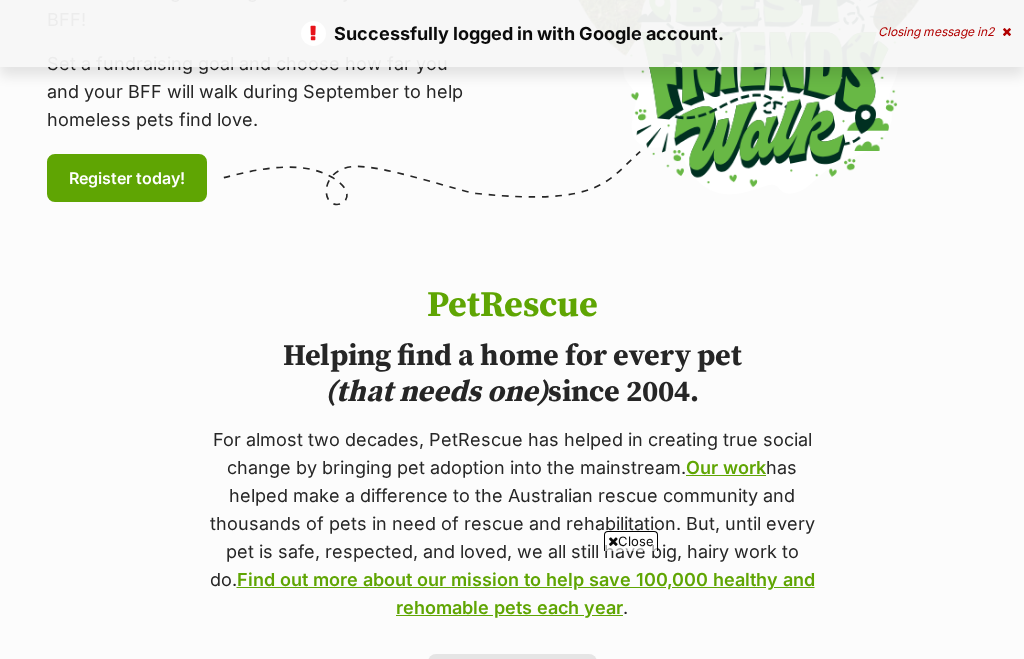 scroll, scrollTop: 949, scrollLeft: 0, axis: vertical 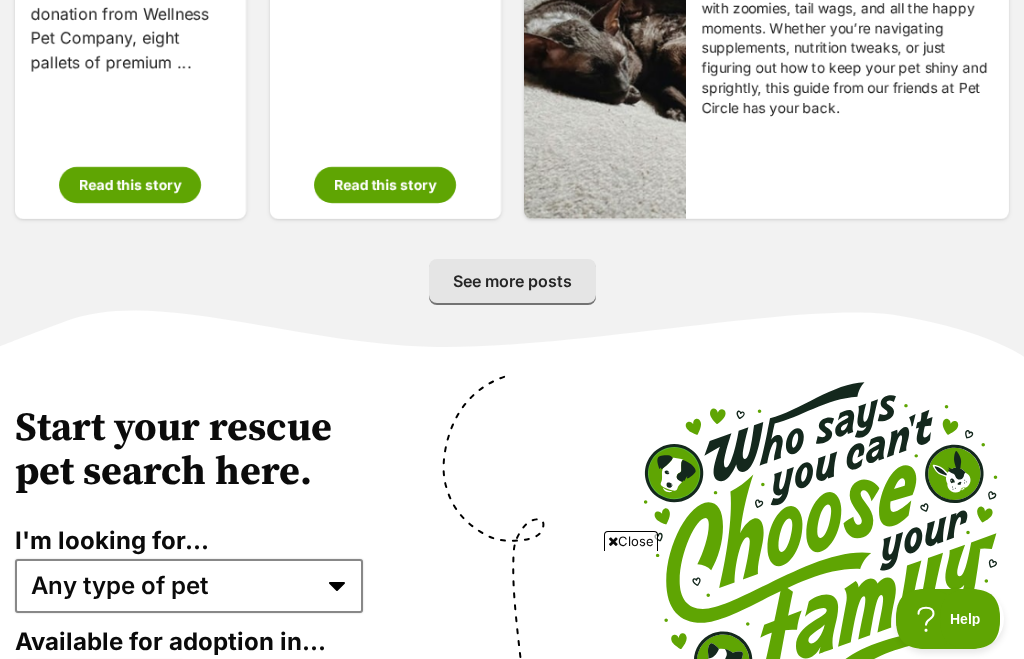 click on "Start your rescue pet search here." at bounding box center [189, 450] 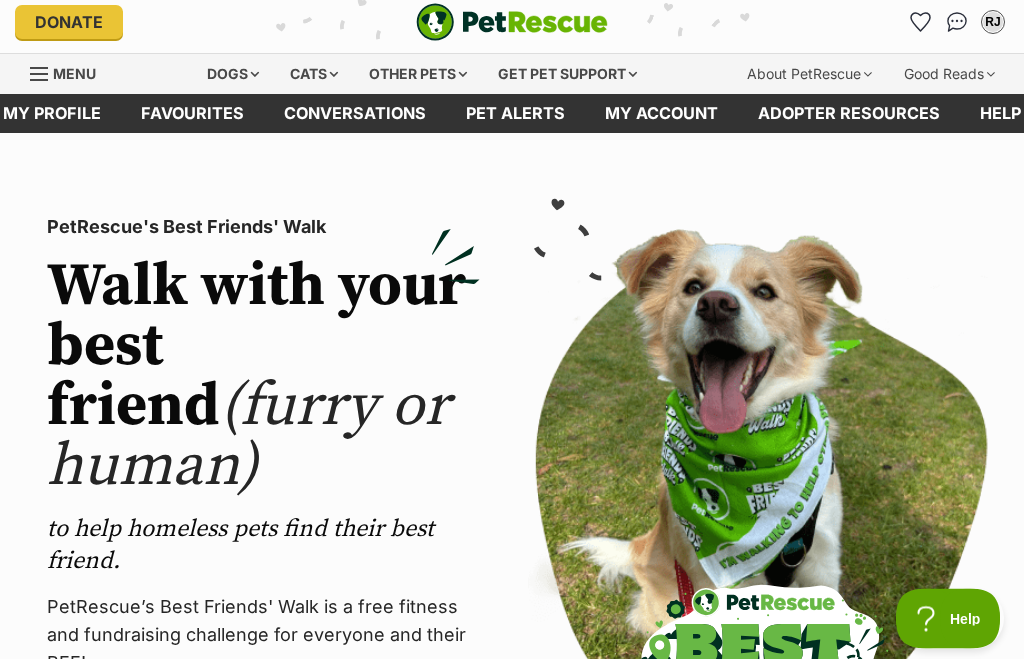 scroll, scrollTop: 0, scrollLeft: 0, axis: both 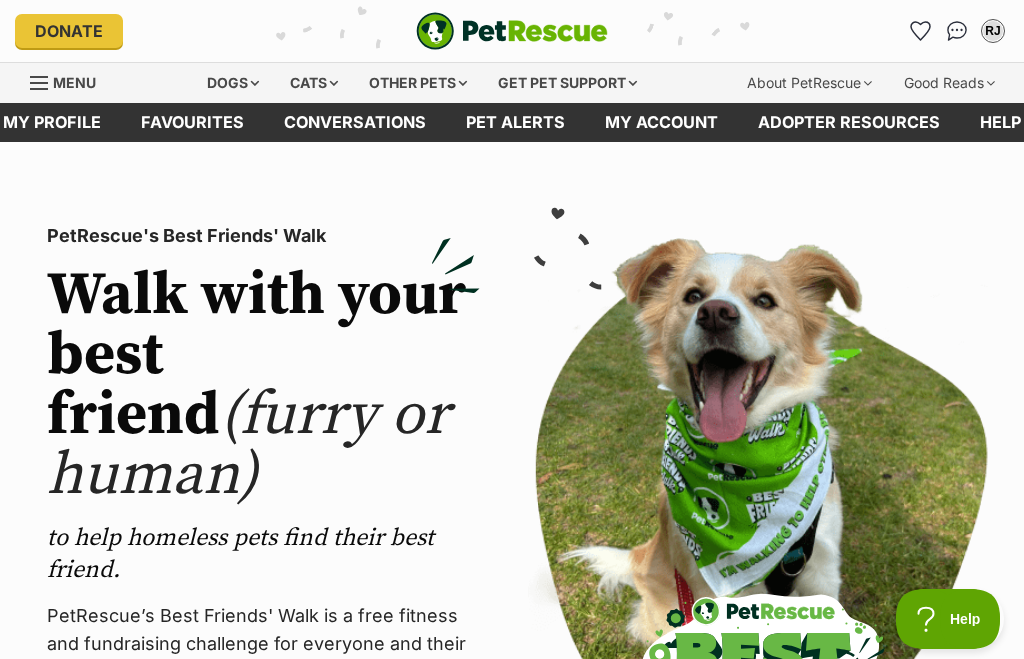 click on "Dogs" at bounding box center [233, 83] 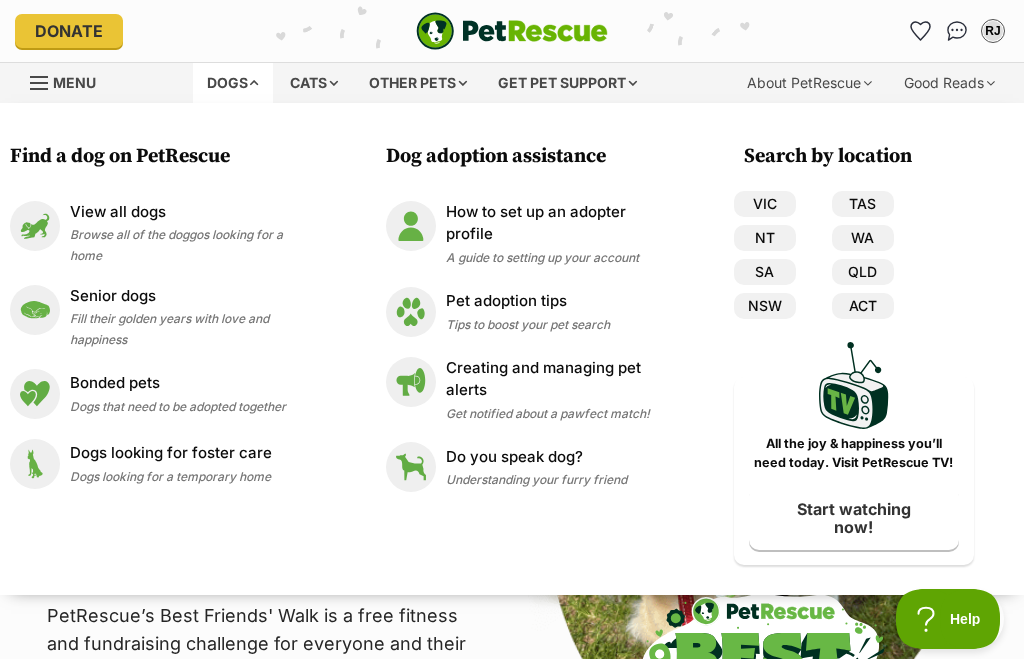 click on "View all dogs" at bounding box center (193, 212) 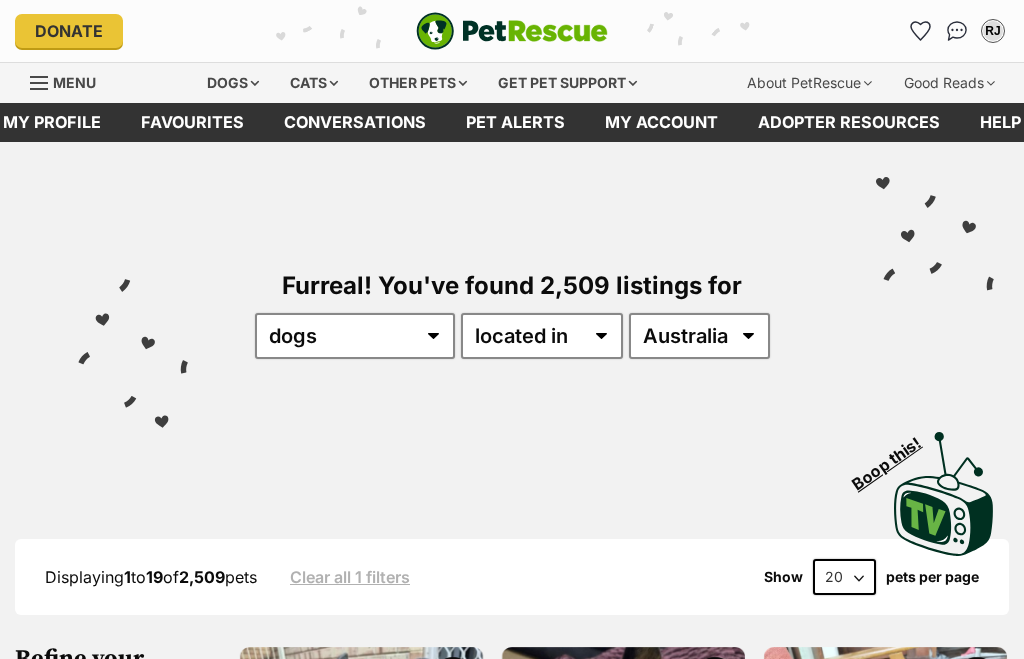 scroll, scrollTop: 0, scrollLeft: 0, axis: both 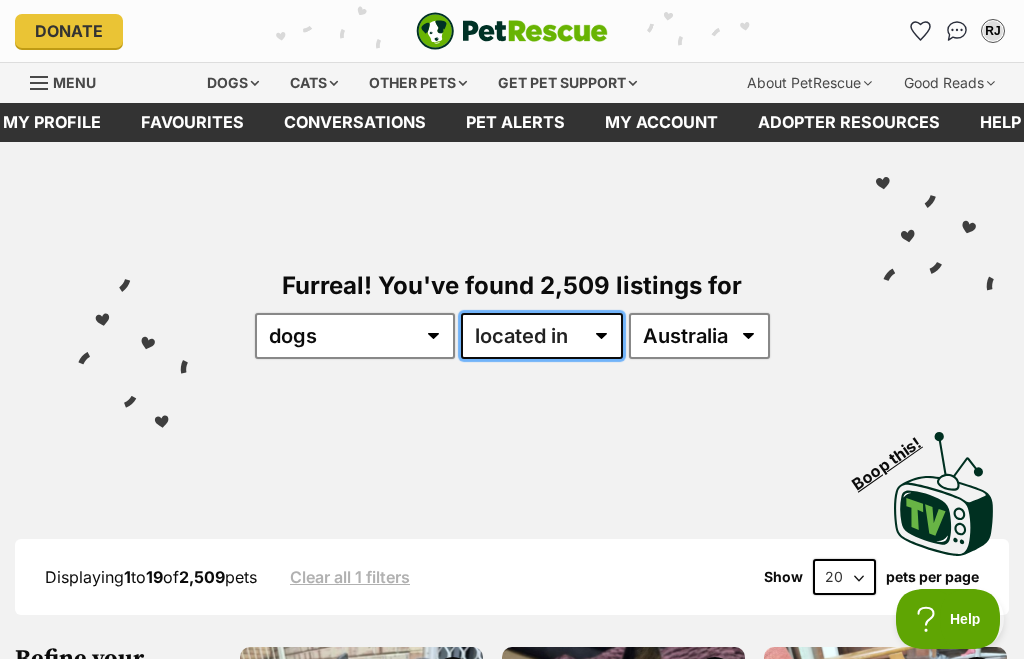 click on "available in
located in" at bounding box center (542, 336) 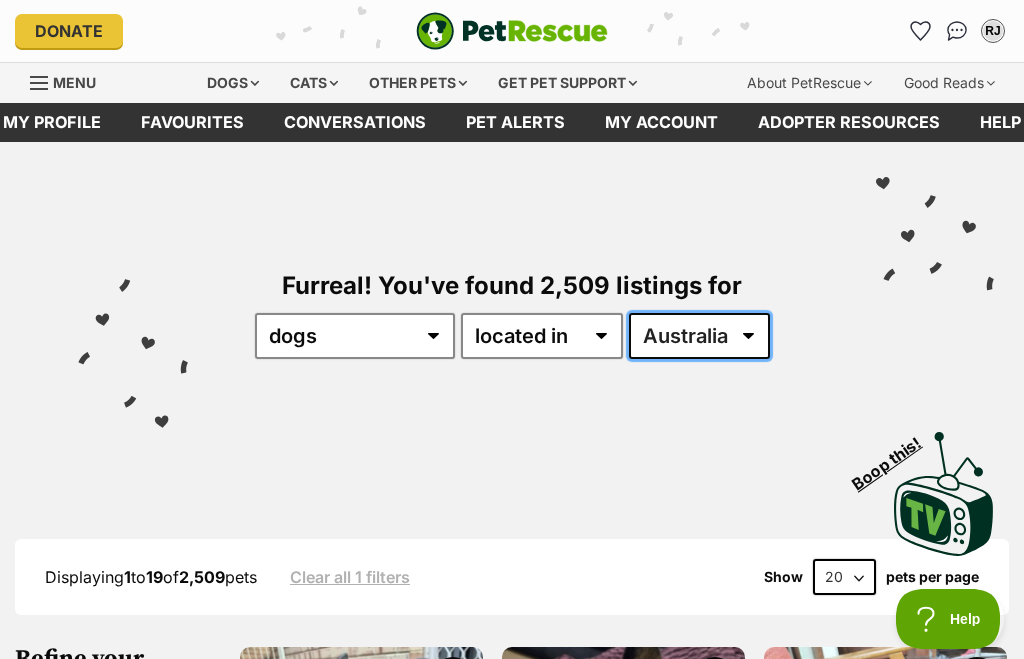 click on "Australia
ACT
NSW
NT
QLD
SA
TAS
VIC
WA" at bounding box center [699, 336] 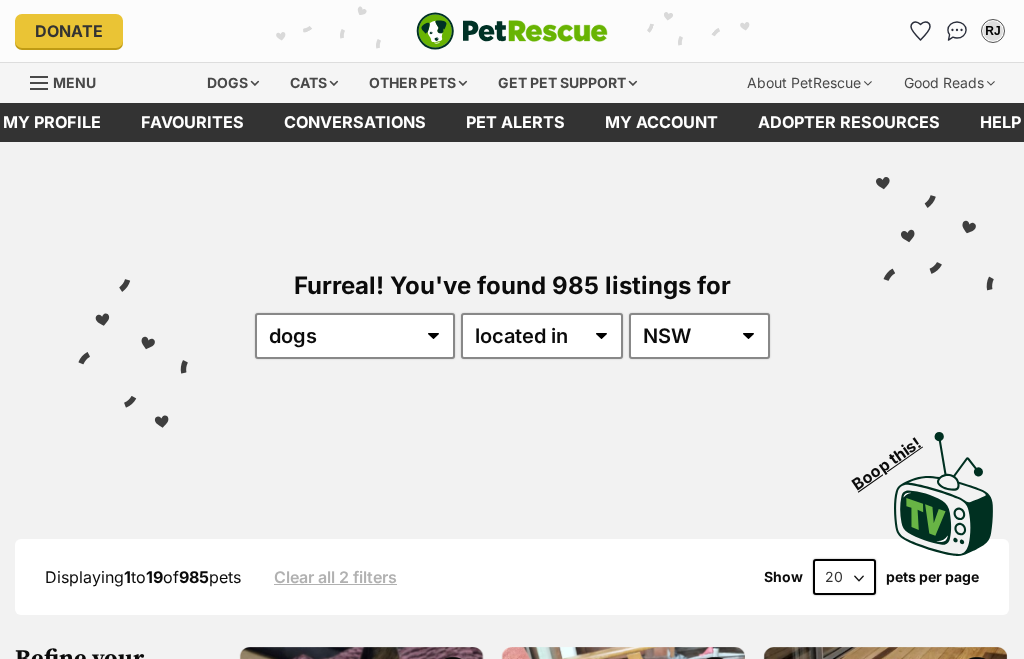 scroll, scrollTop: 0, scrollLeft: 0, axis: both 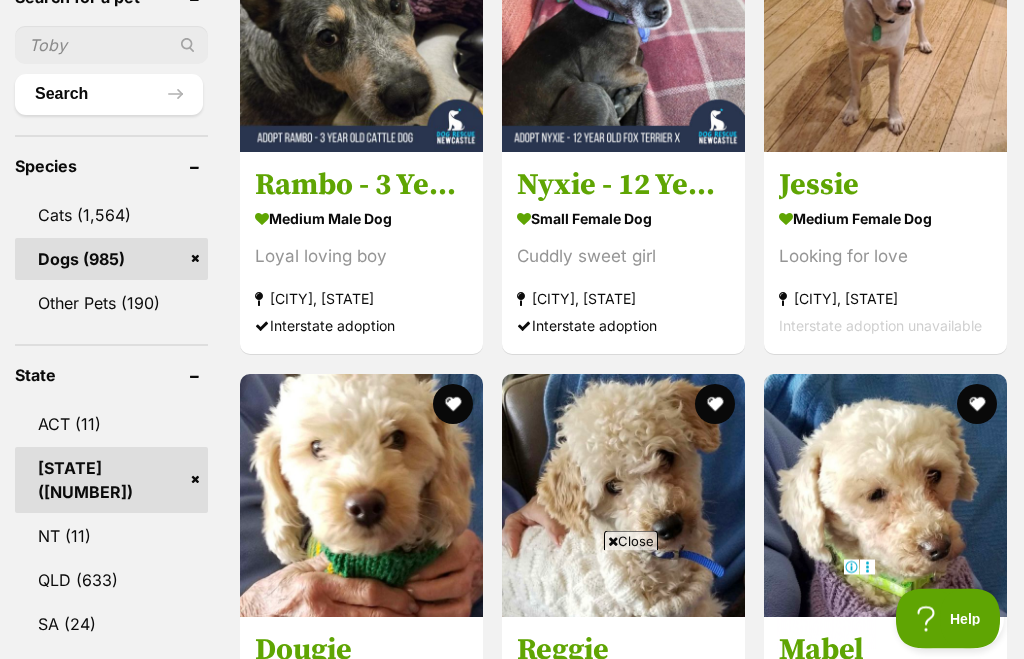 click at bounding box center (165, 967) 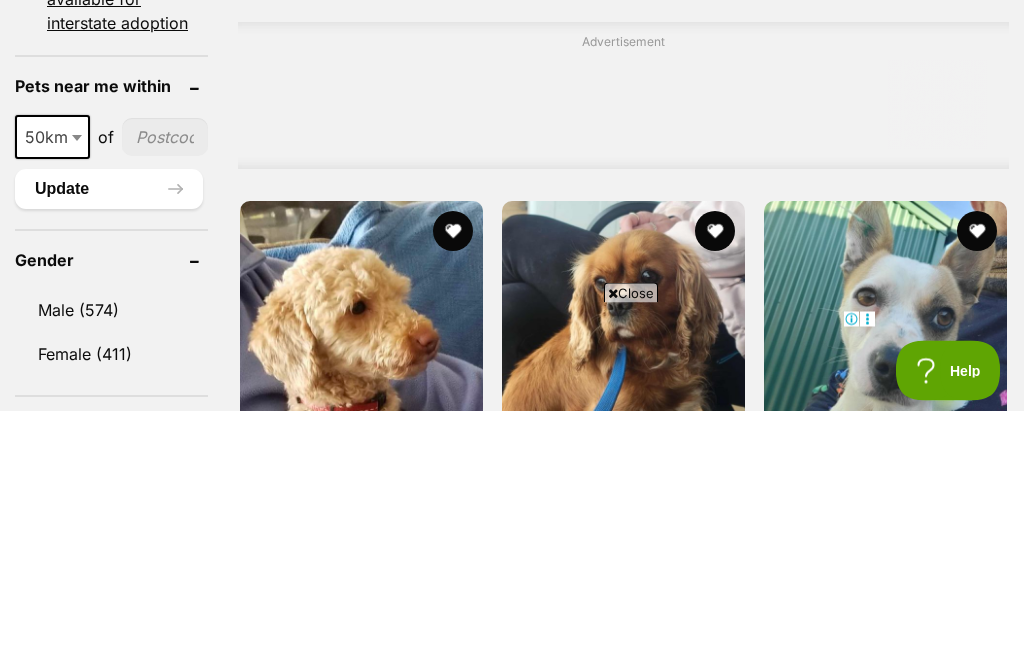 scroll, scrollTop: 0, scrollLeft: 0, axis: both 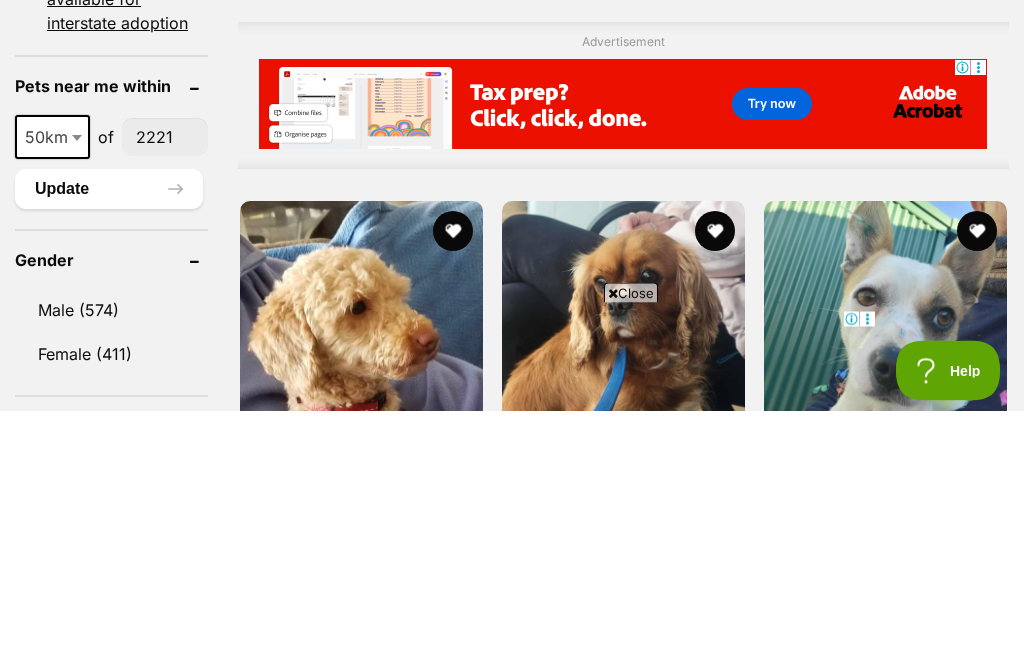 type on "2221" 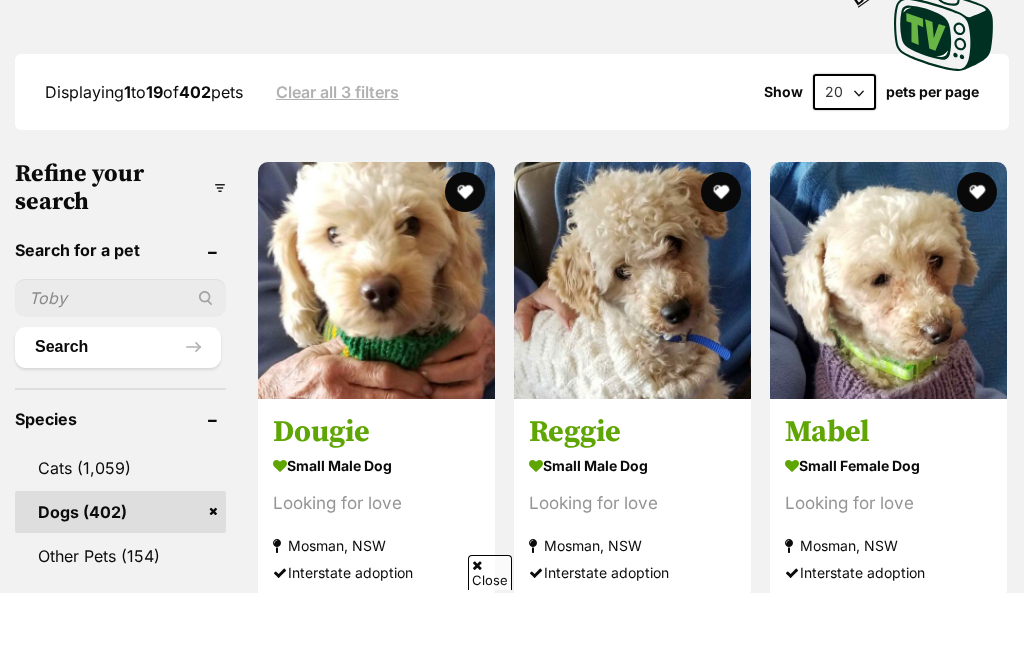 scroll, scrollTop: 486, scrollLeft: 0, axis: vertical 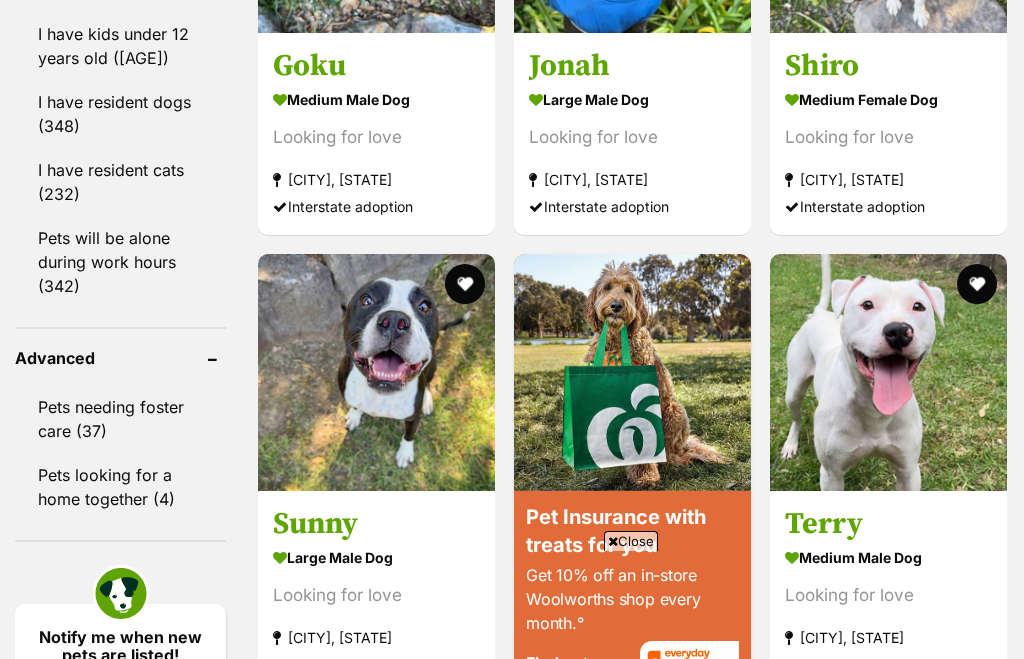 click at bounding box center [376, 372] 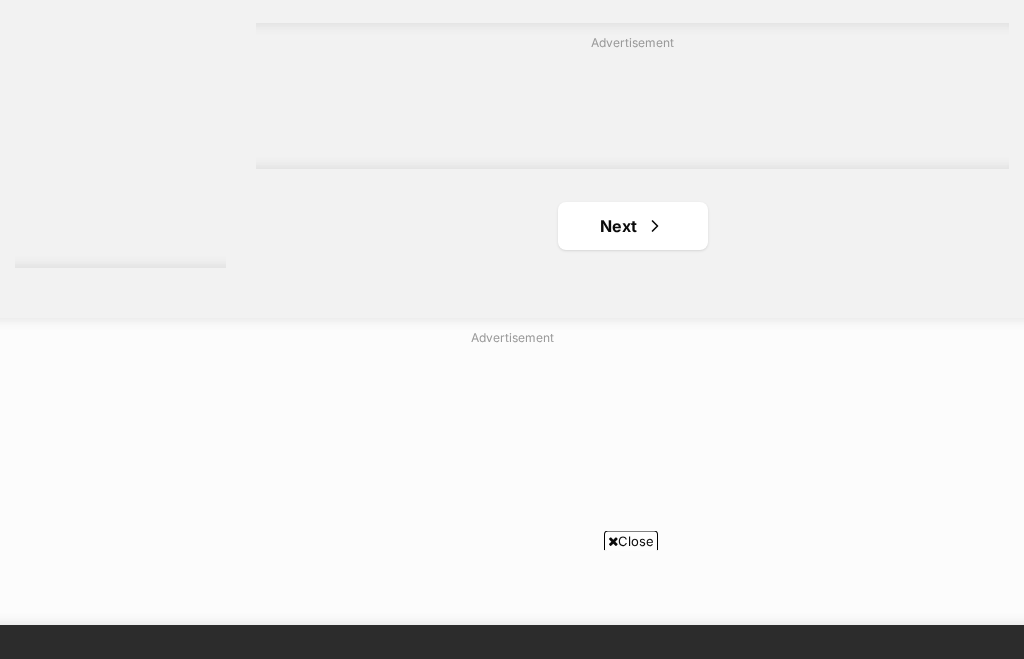 scroll, scrollTop: 4207, scrollLeft: 0, axis: vertical 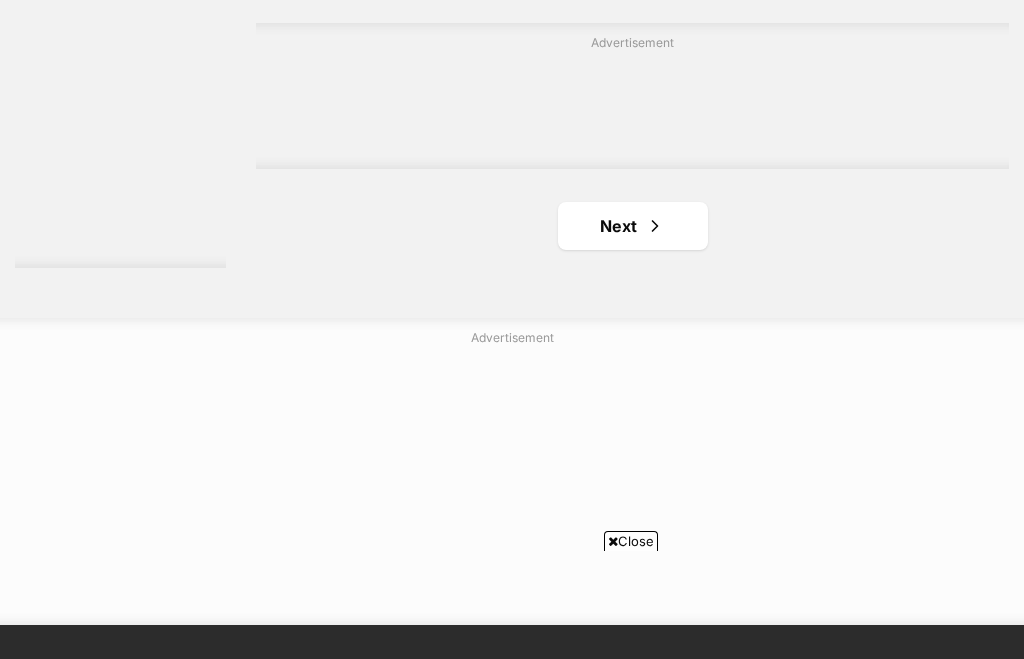 click on "Next" at bounding box center [633, 226] 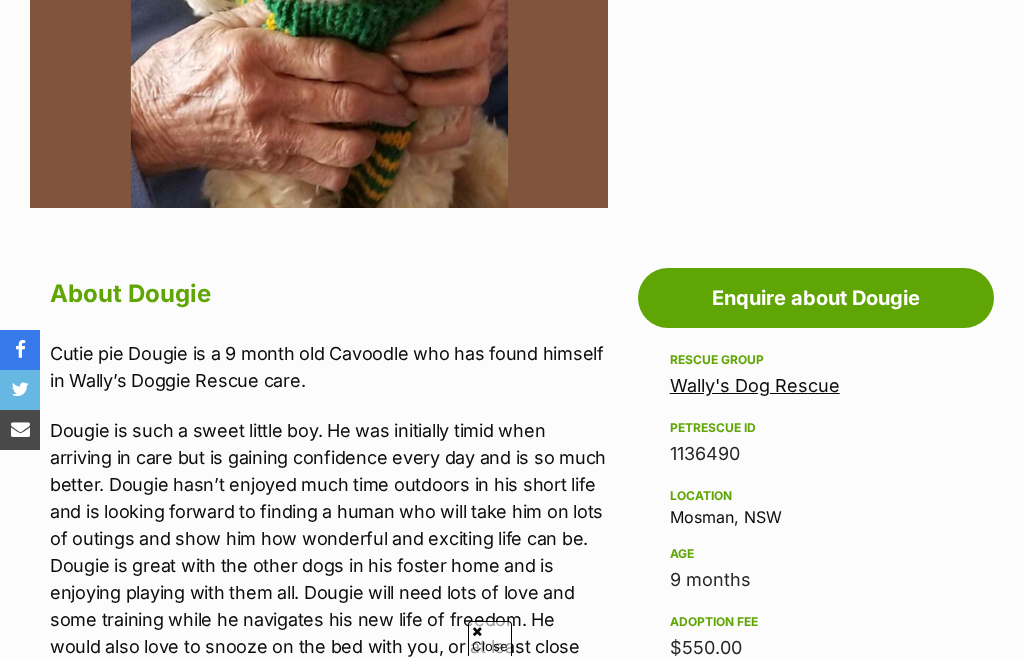 scroll, scrollTop: 822, scrollLeft: 0, axis: vertical 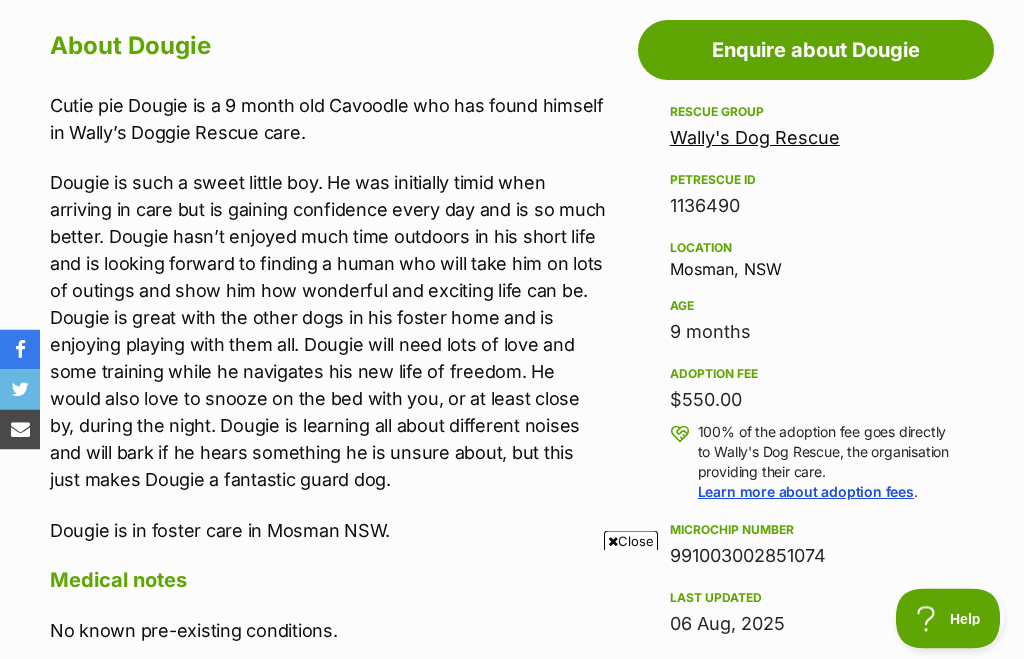 click on "Advertisement
Adoption information
I've been adopted!
This pet is no longer available
On Hold
Enquire about Dougie
Find available pets like this!
Rescue group
Wally's Dog Rescue
PetRescue ID
1136490
Location
Mosman, NSW
Age
9 months
Adoption fee
$550.00
100% of the adoption fee goes directly to Wally's Dog Rescue, the organisation providing their care.
Learn more about adoption fees .
Microchip number
991003002851074
Last updated
06 Aug, 2025
Pre-adoption checks
Desexed
Vaccinated
Interstate adoption (ACT, NSW)
Wormed
About Dougie
Cutie pie Dougie is a 9 month old Cavoodle who has found himself in Wally’s Doggie Rescue care.
Dougie is in foster care in Mosman NSW.
Medical notes
No known pre-existing conditions.
Adoption details
Strict" at bounding box center [512, 1180] 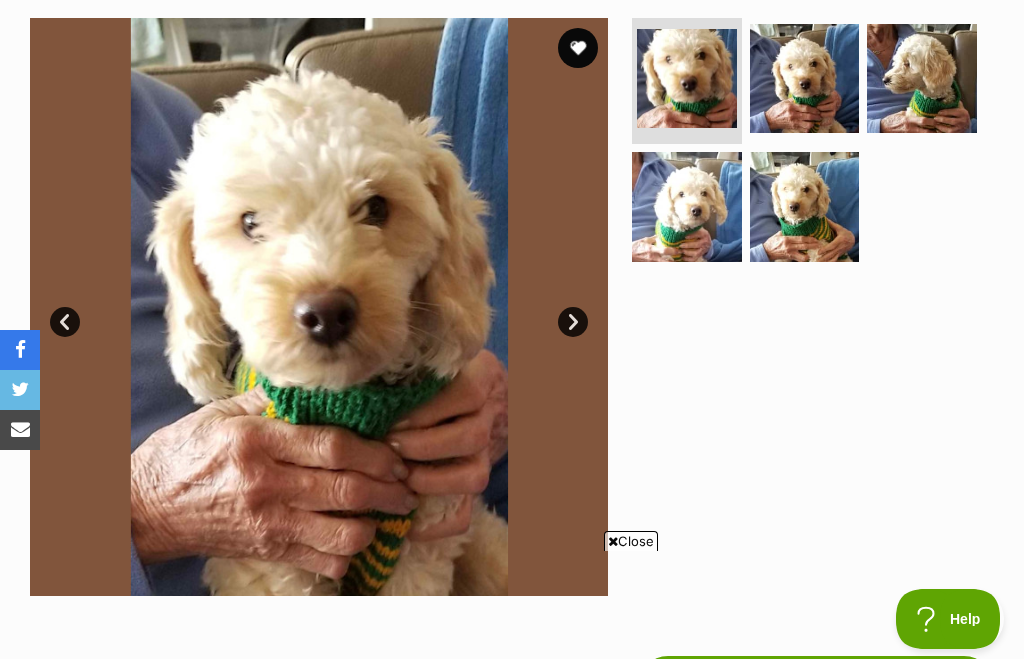 scroll, scrollTop: 0, scrollLeft: 0, axis: both 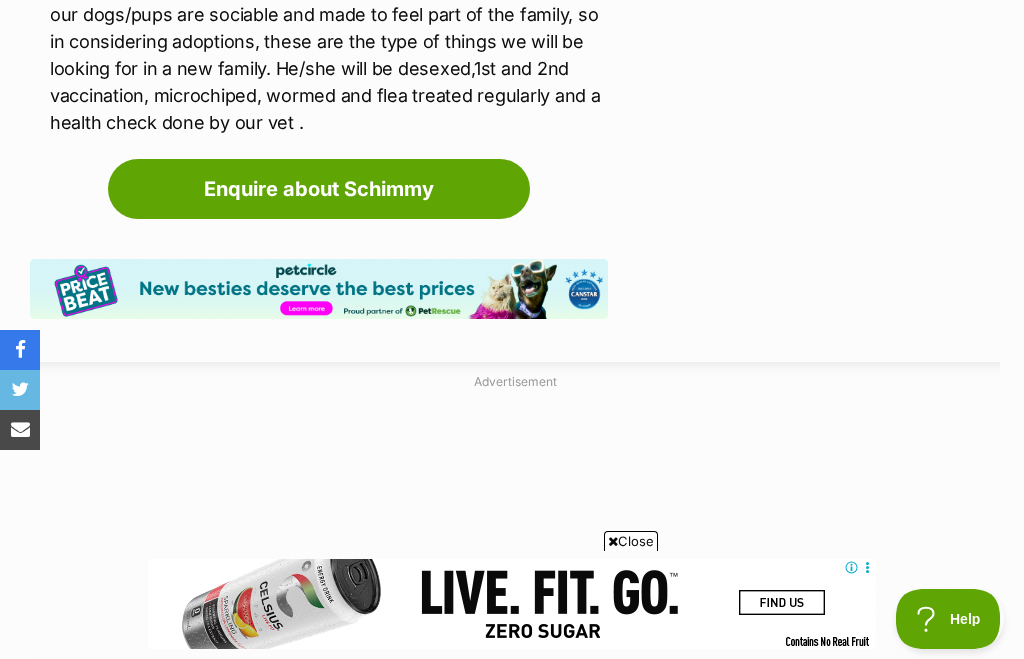 click on "Enquire about Schimmy" at bounding box center [319, 189] 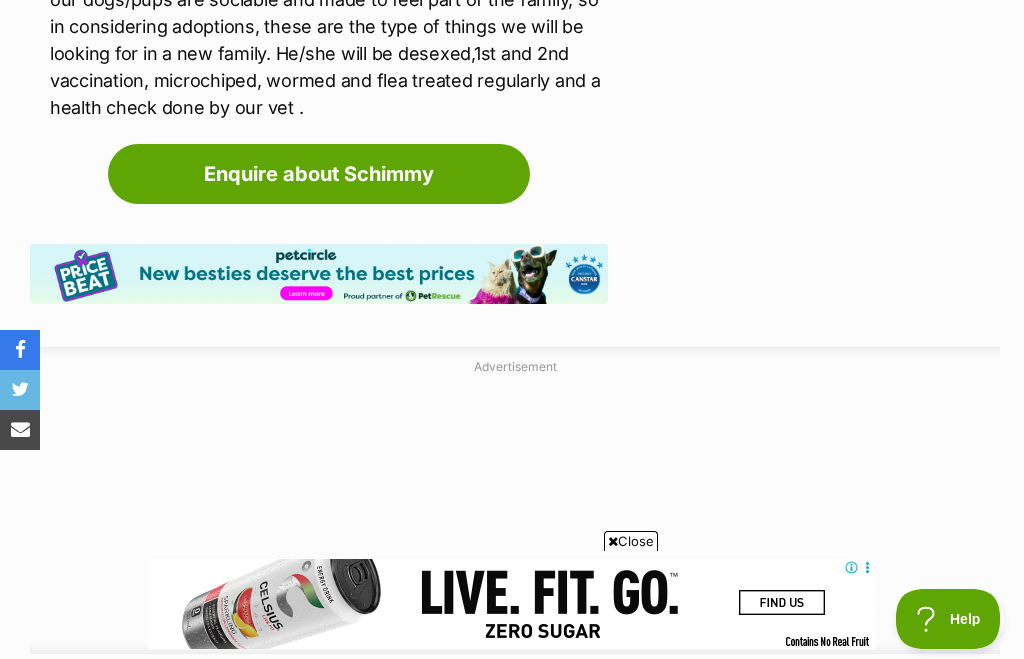 scroll, scrollTop: 0, scrollLeft: 0, axis: both 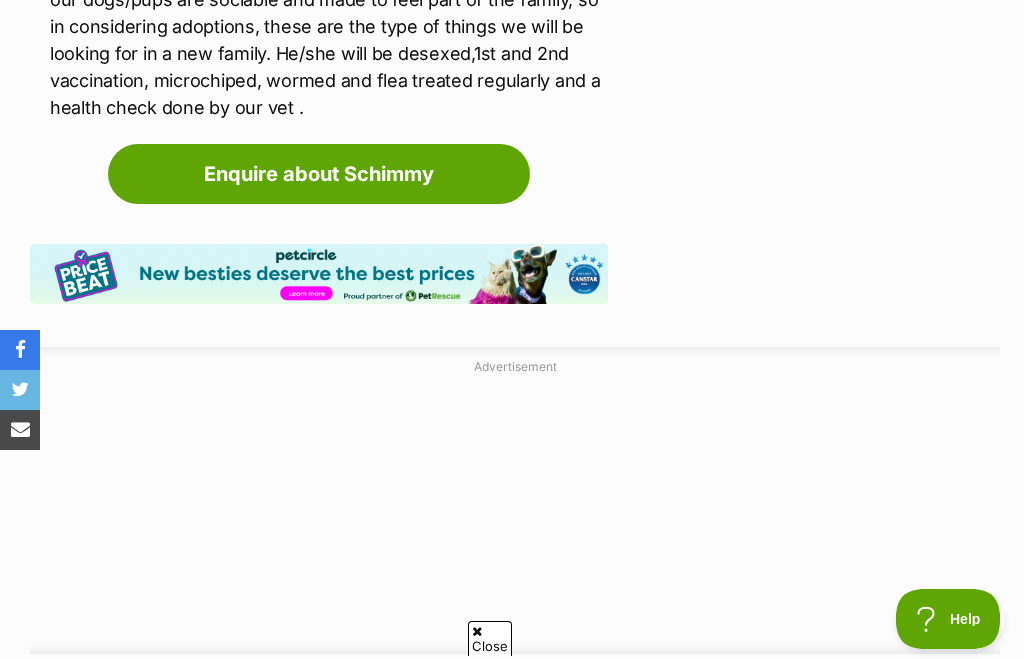click on "Enquire about Schimmy" at bounding box center [319, 174] 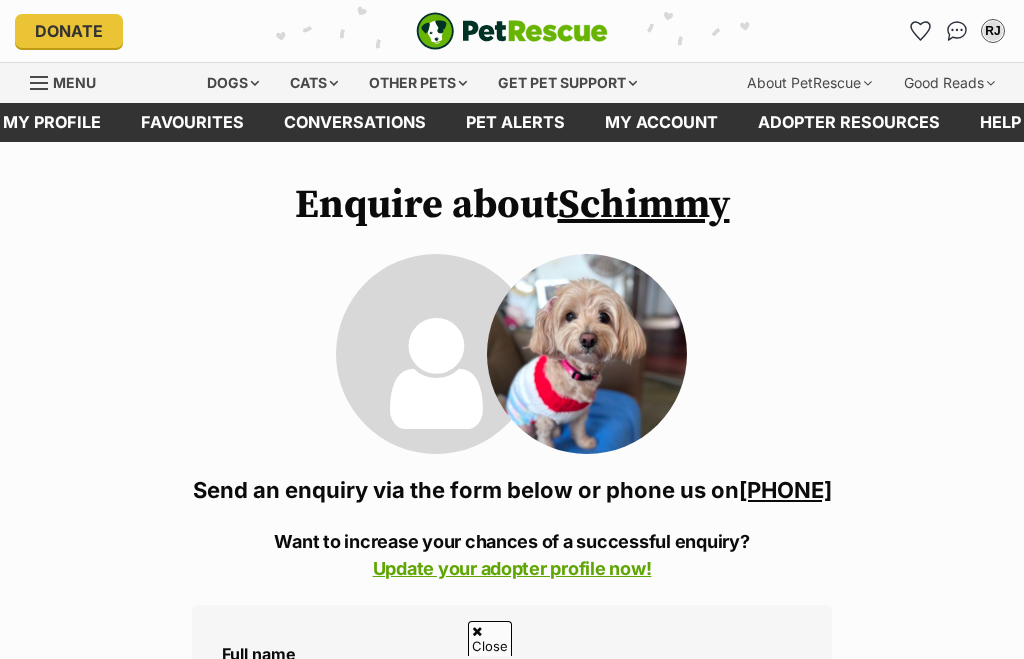 scroll, scrollTop: 171, scrollLeft: 0, axis: vertical 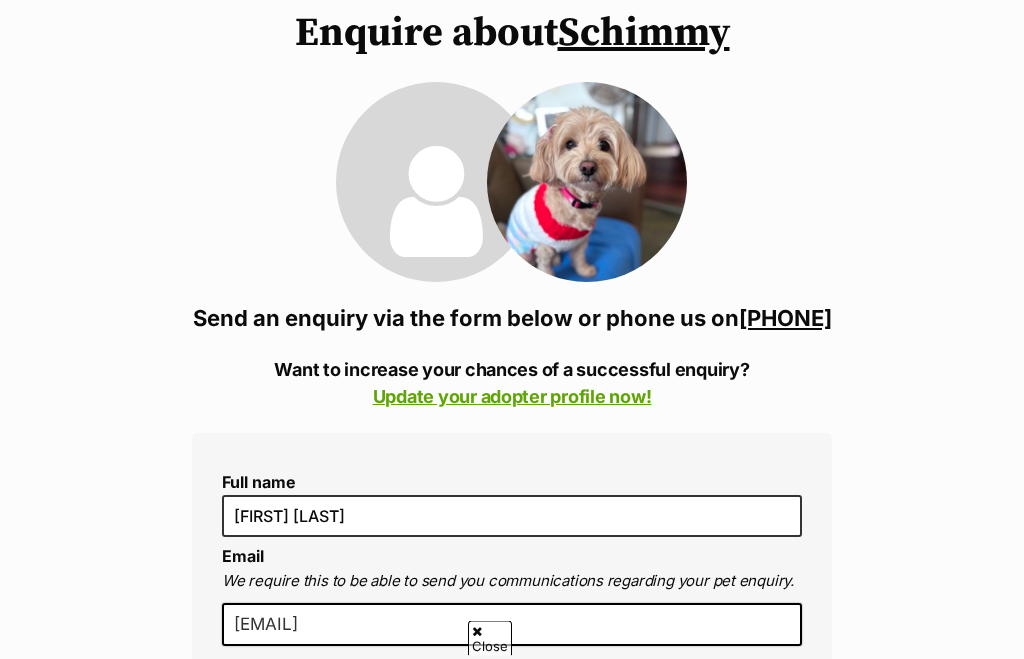 click on "[PHONE]" at bounding box center (785, 319) 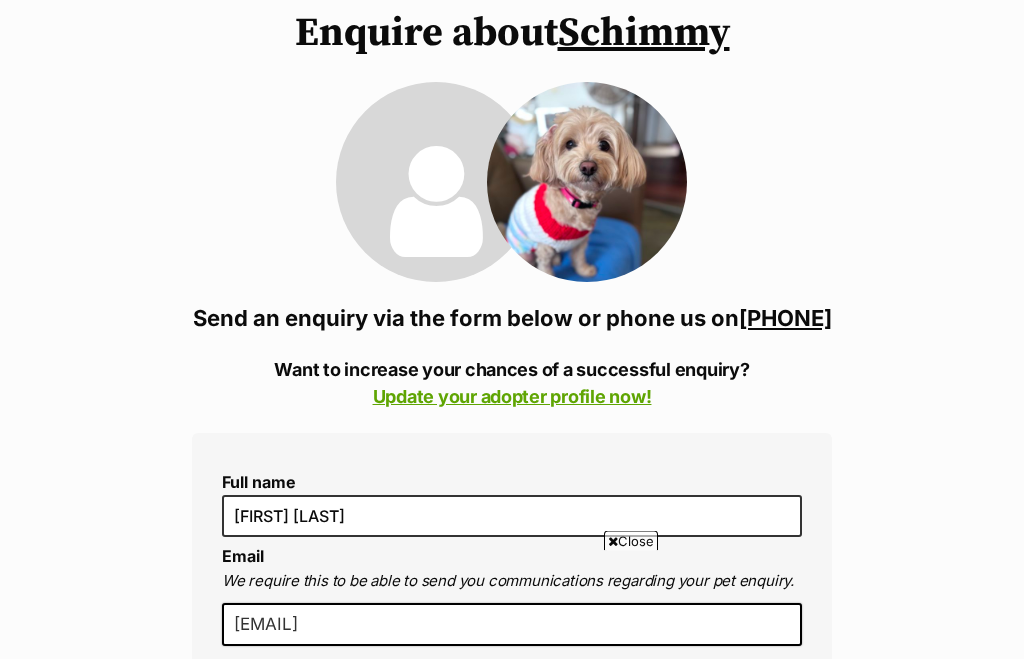 click on "[PHONE]" at bounding box center (785, 319) 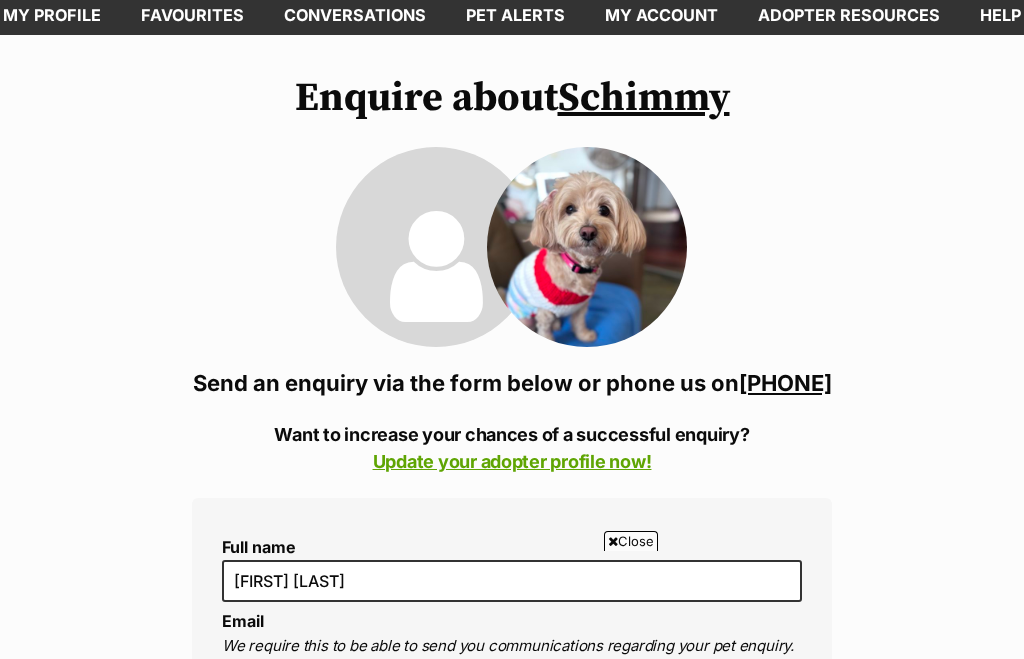 scroll, scrollTop: 0, scrollLeft: 0, axis: both 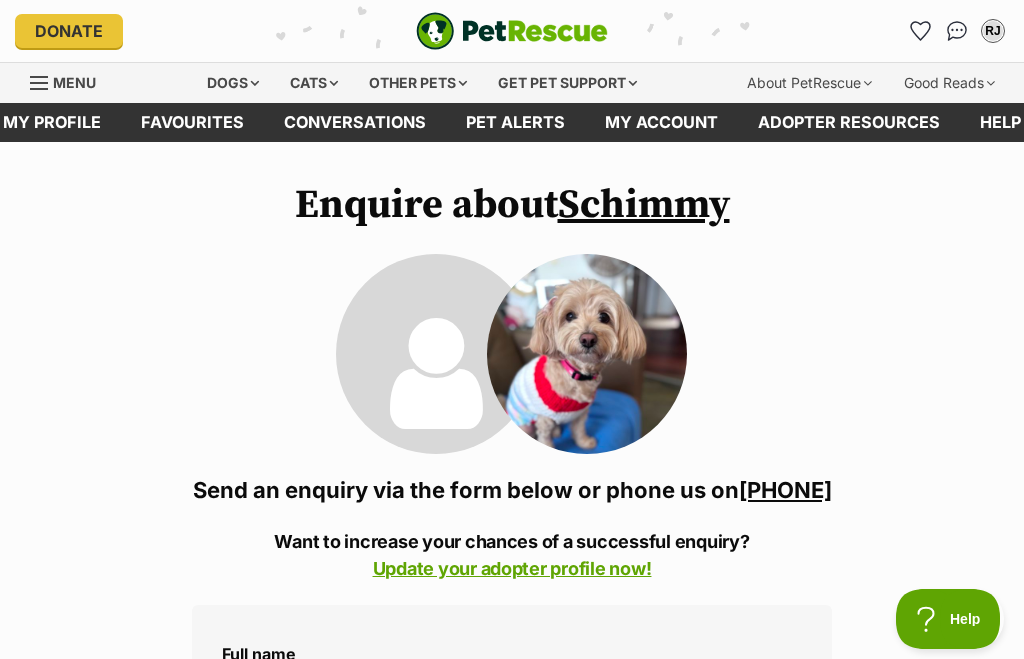 click on "[FIRST] [LAST]" at bounding box center [512, 688] 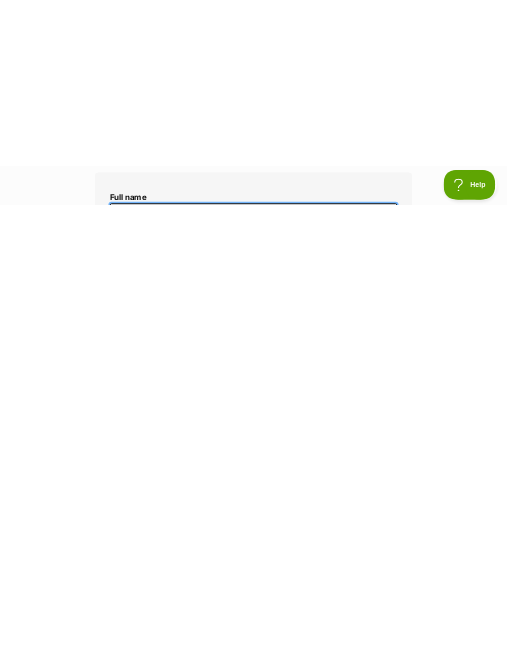 scroll, scrollTop: 0, scrollLeft: 0, axis: both 